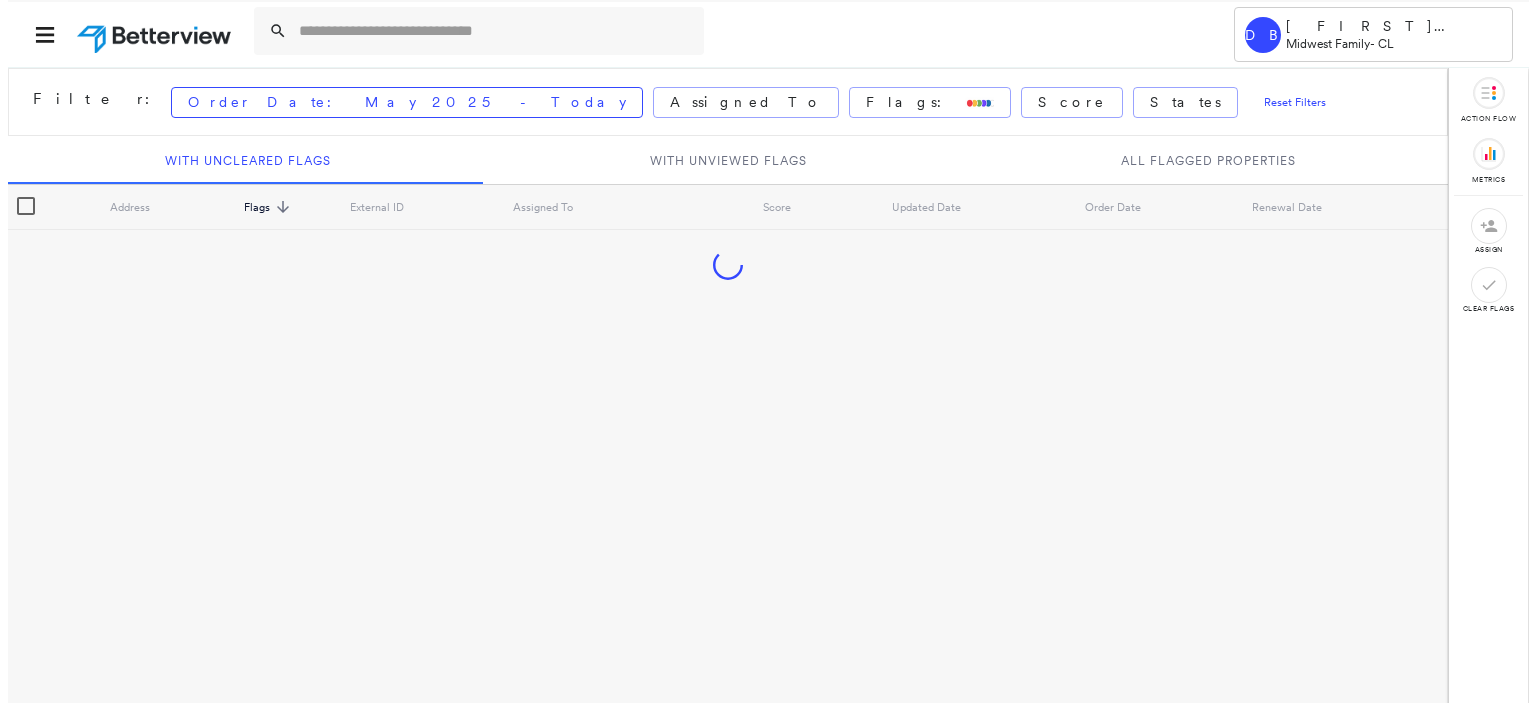 scroll, scrollTop: 0, scrollLeft: 0, axis: both 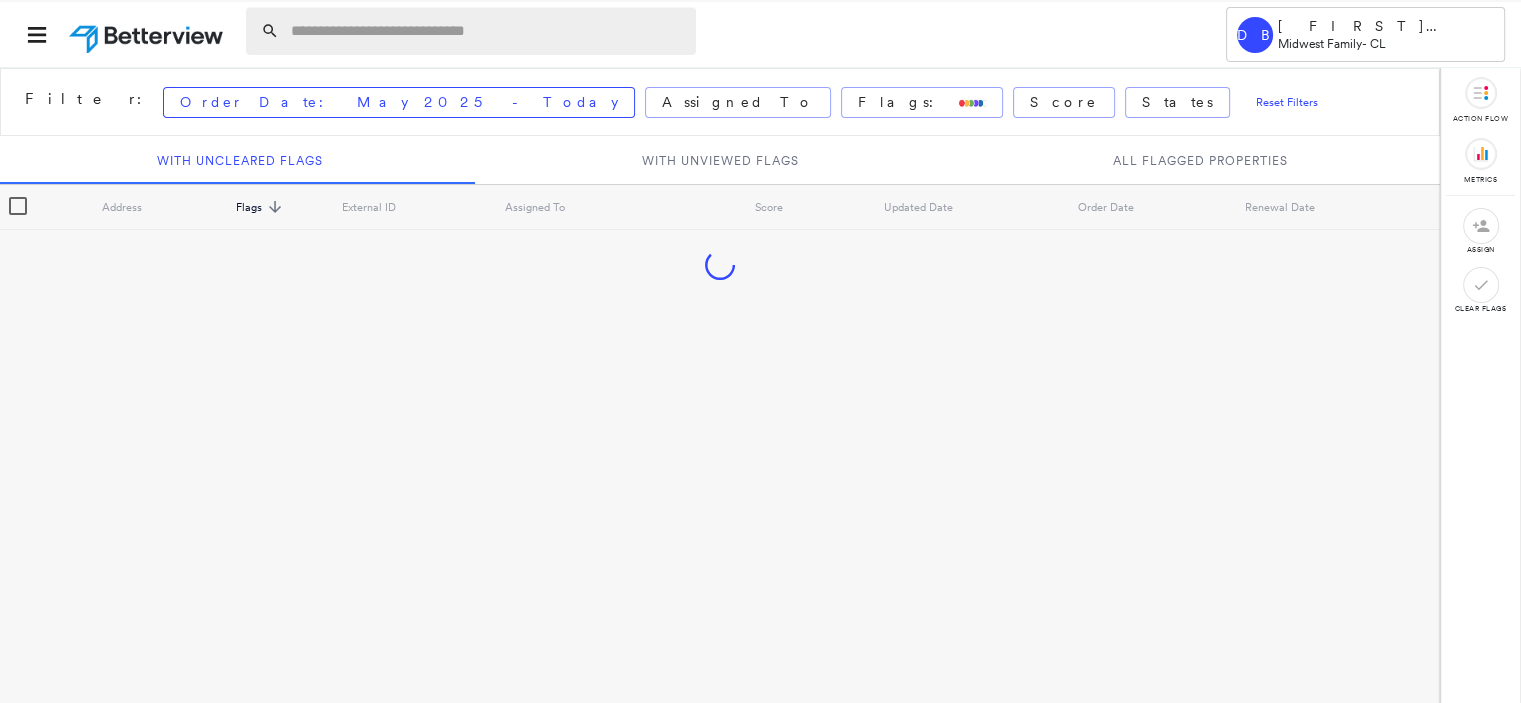 click at bounding box center [487, 31] 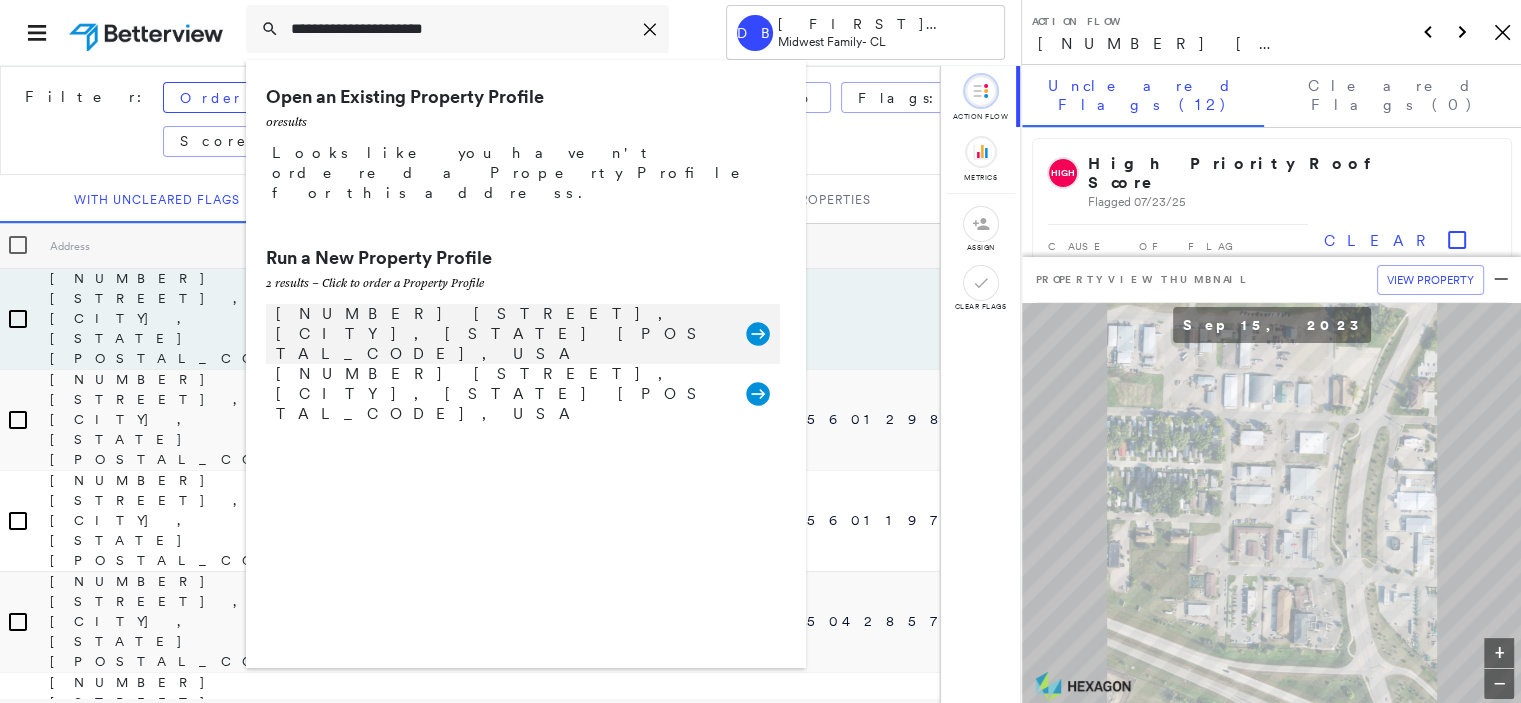 type on "**********" 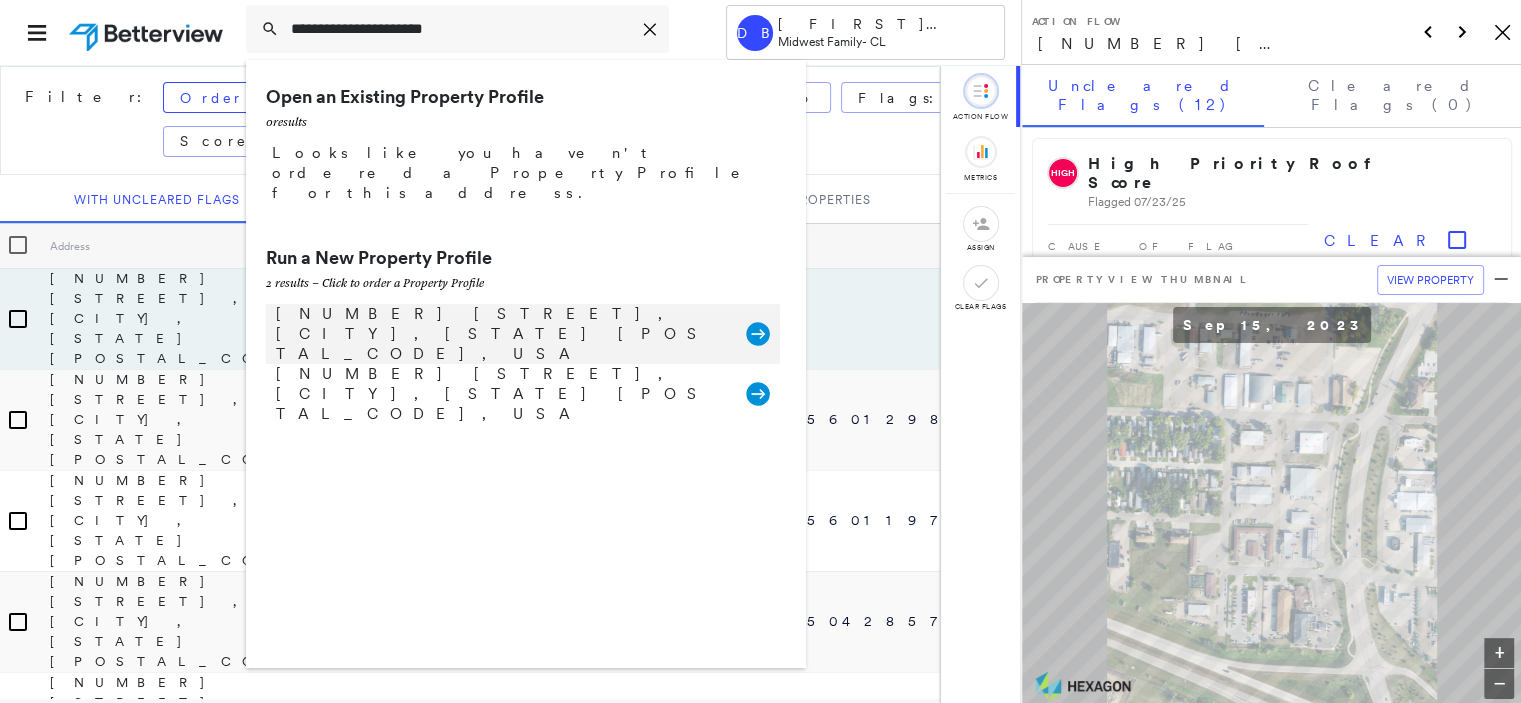 click on "[NUMBER] [STREET], [CITY], [STATE] [POSTAL_CODE], USA" at bounding box center (501, 334) 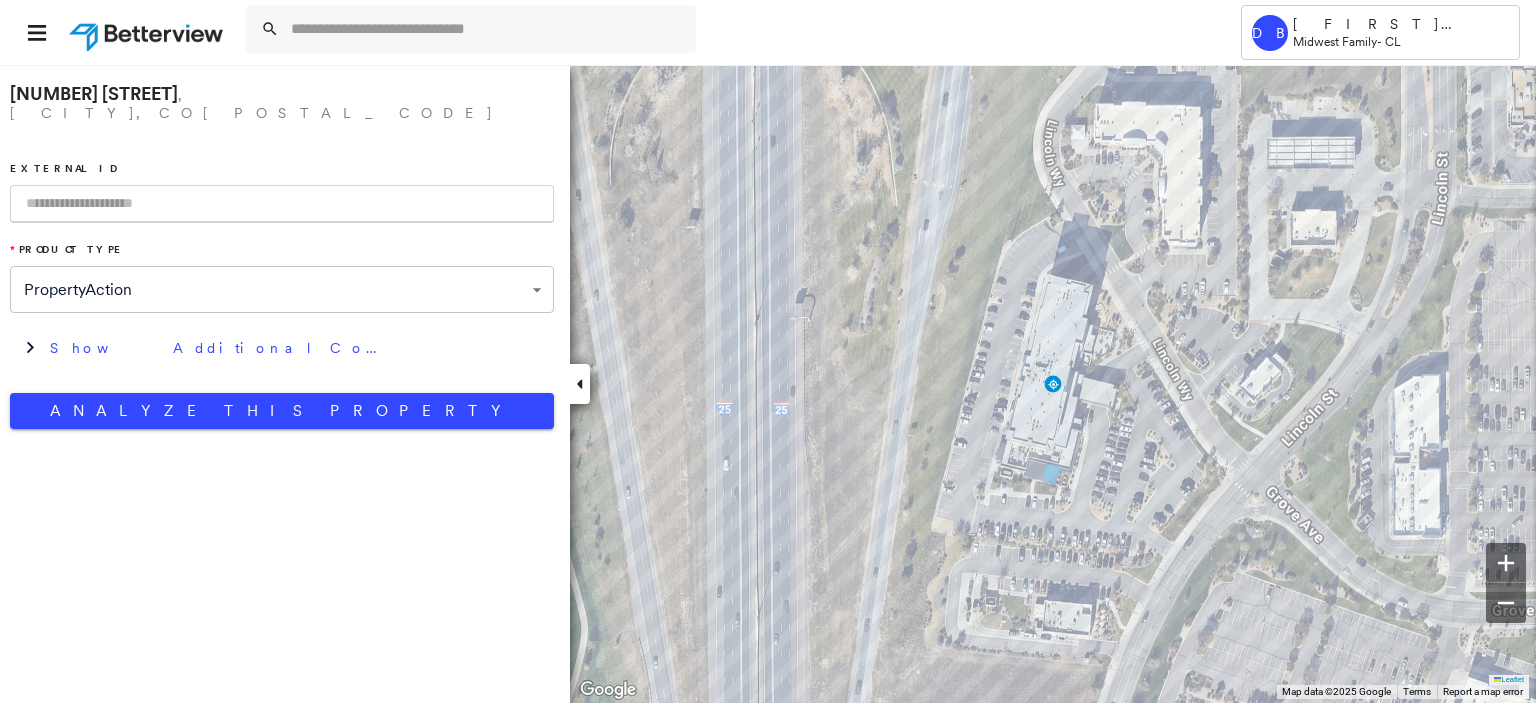 drag, startPoint x: 54, startPoint y: 188, endPoint x: 81, endPoint y: 179, distance: 28.460499 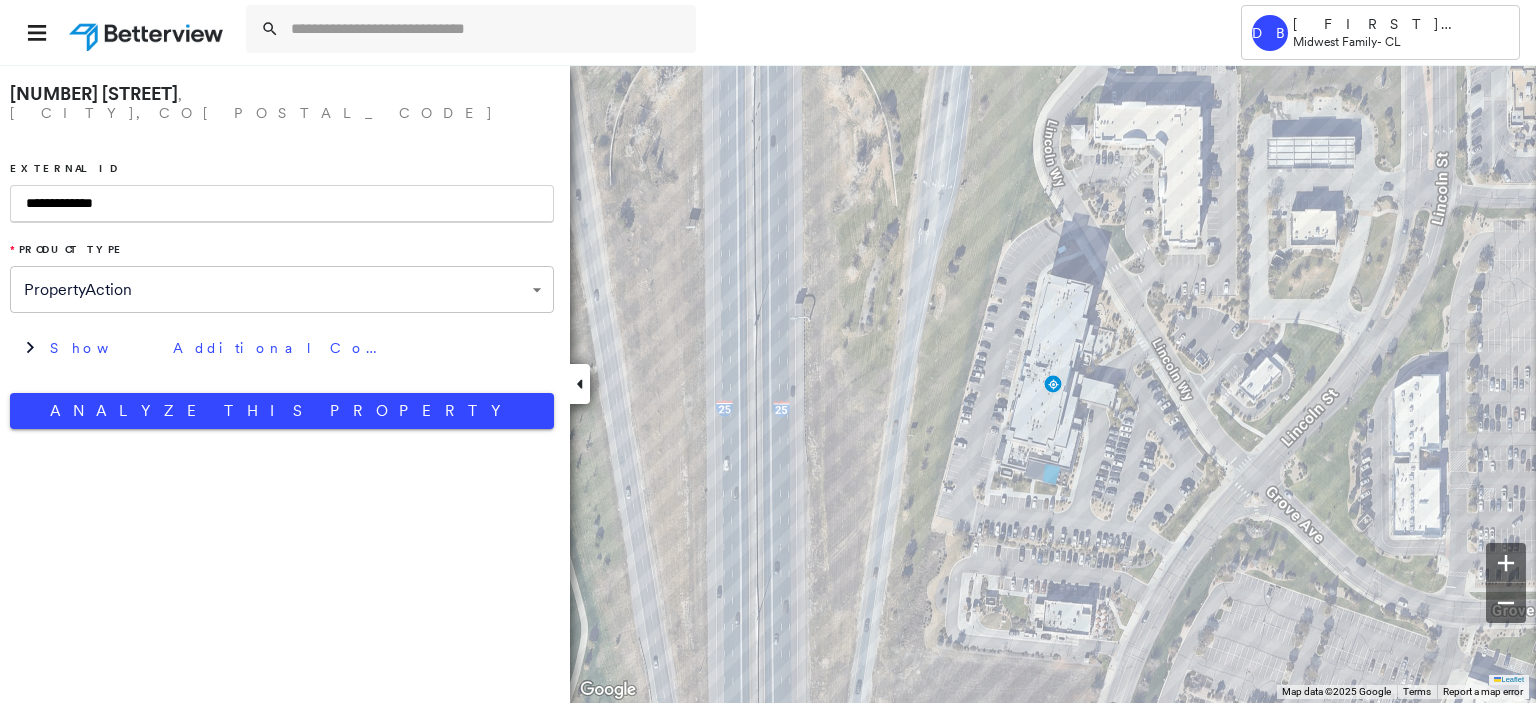 type on "**********" 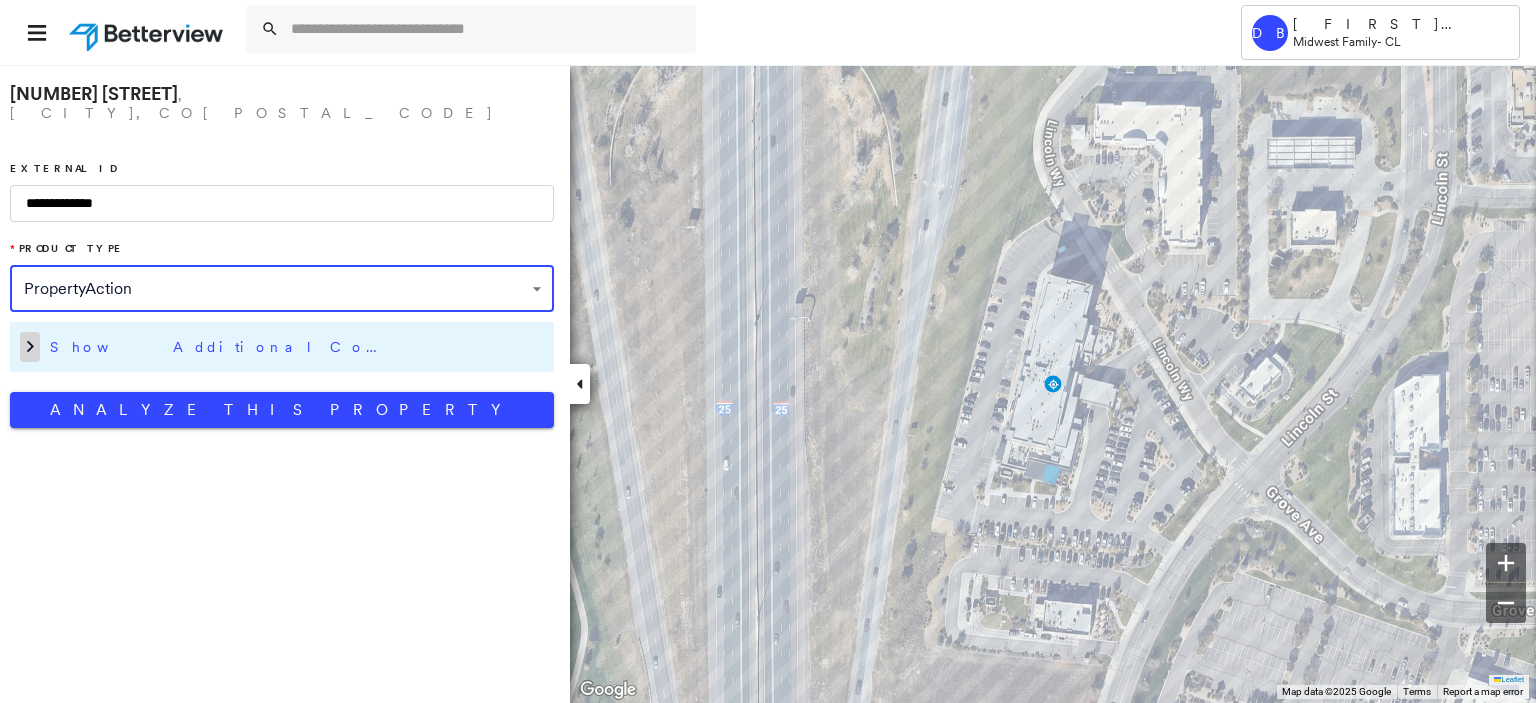 click 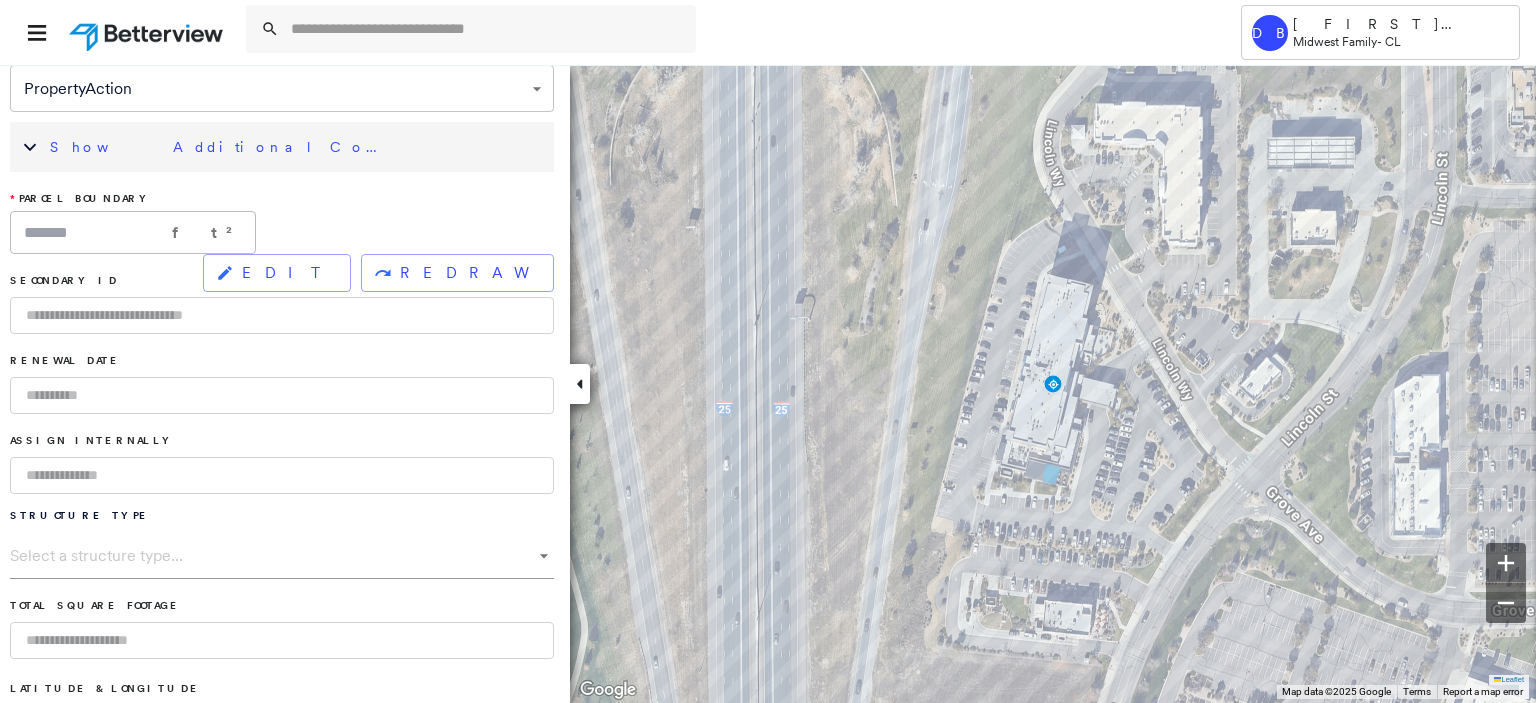 scroll, scrollTop: 300, scrollLeft: 0, axis: vertical 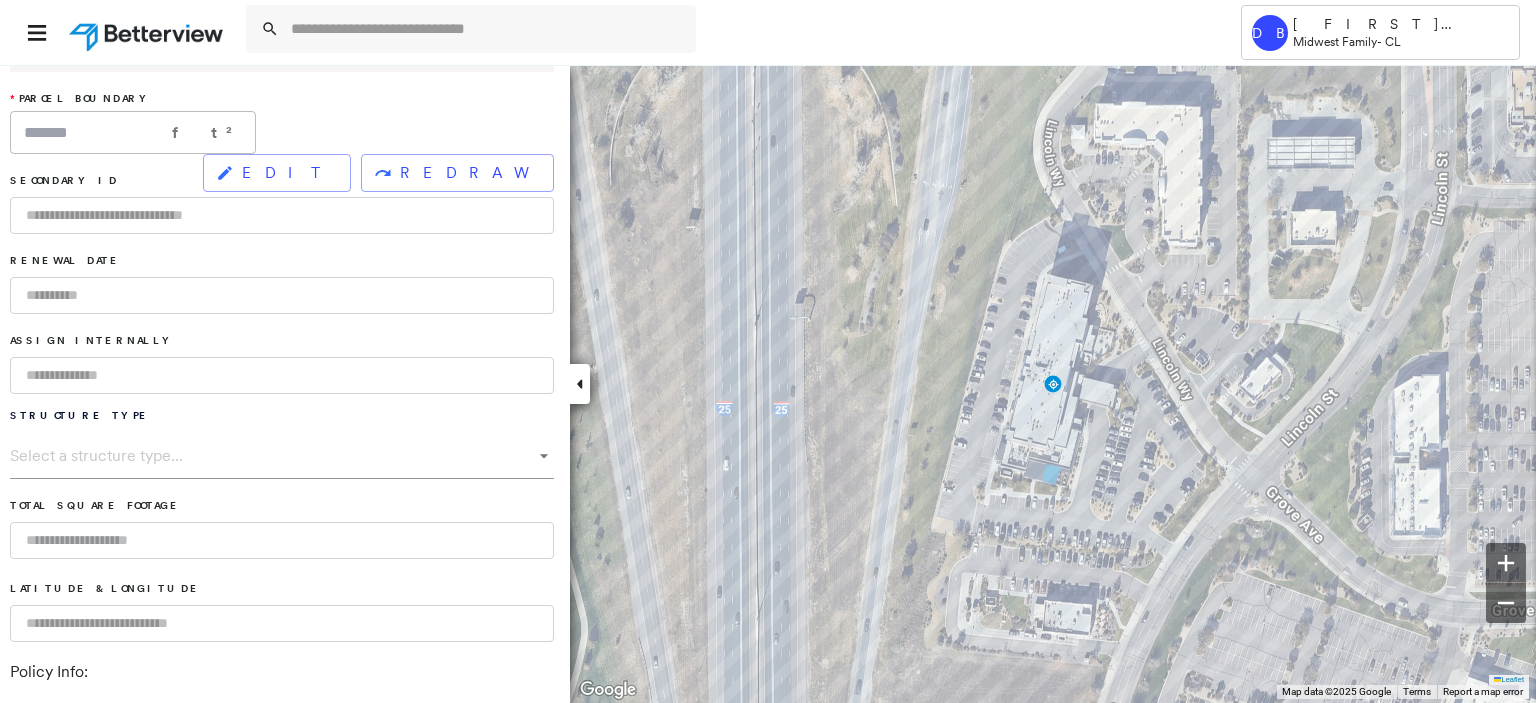 click at bounding box center (282, 375) 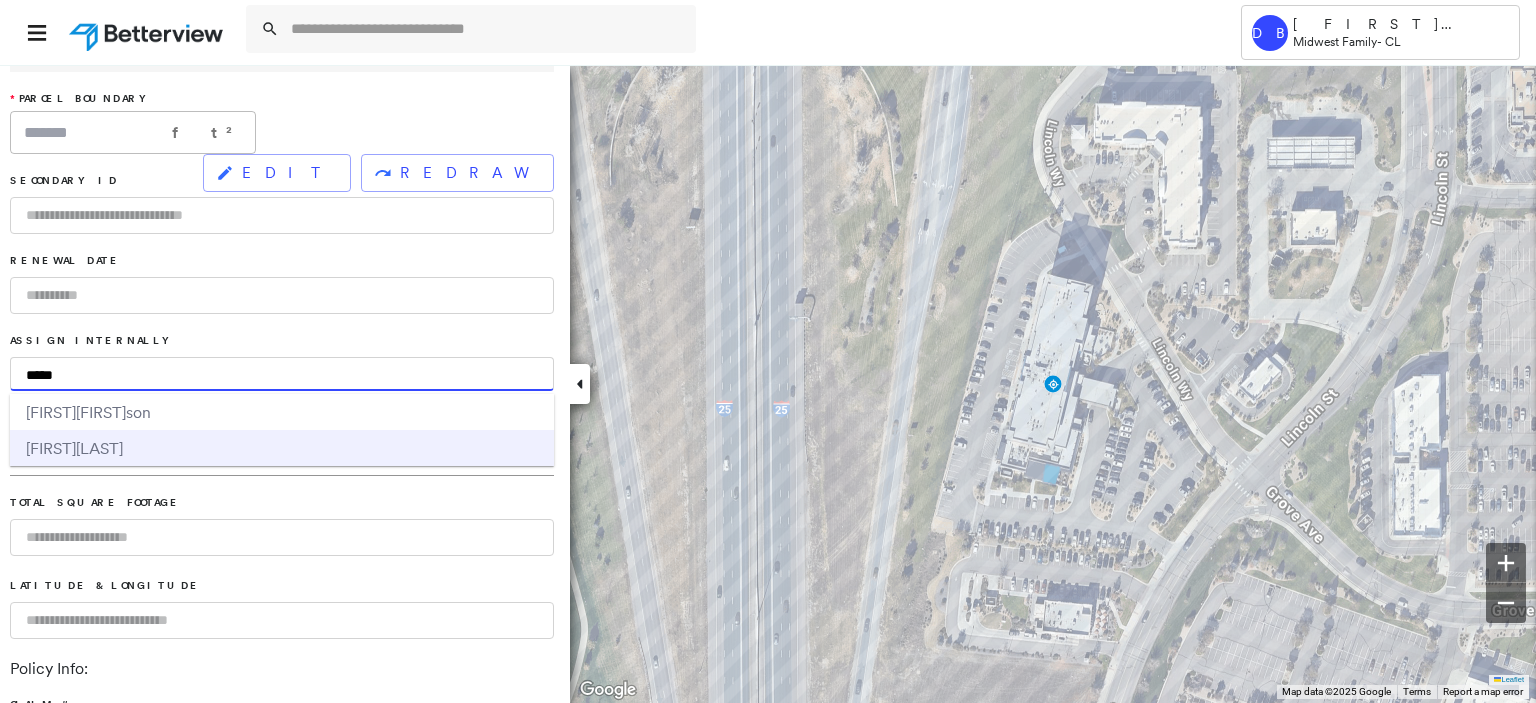 type on "*****" 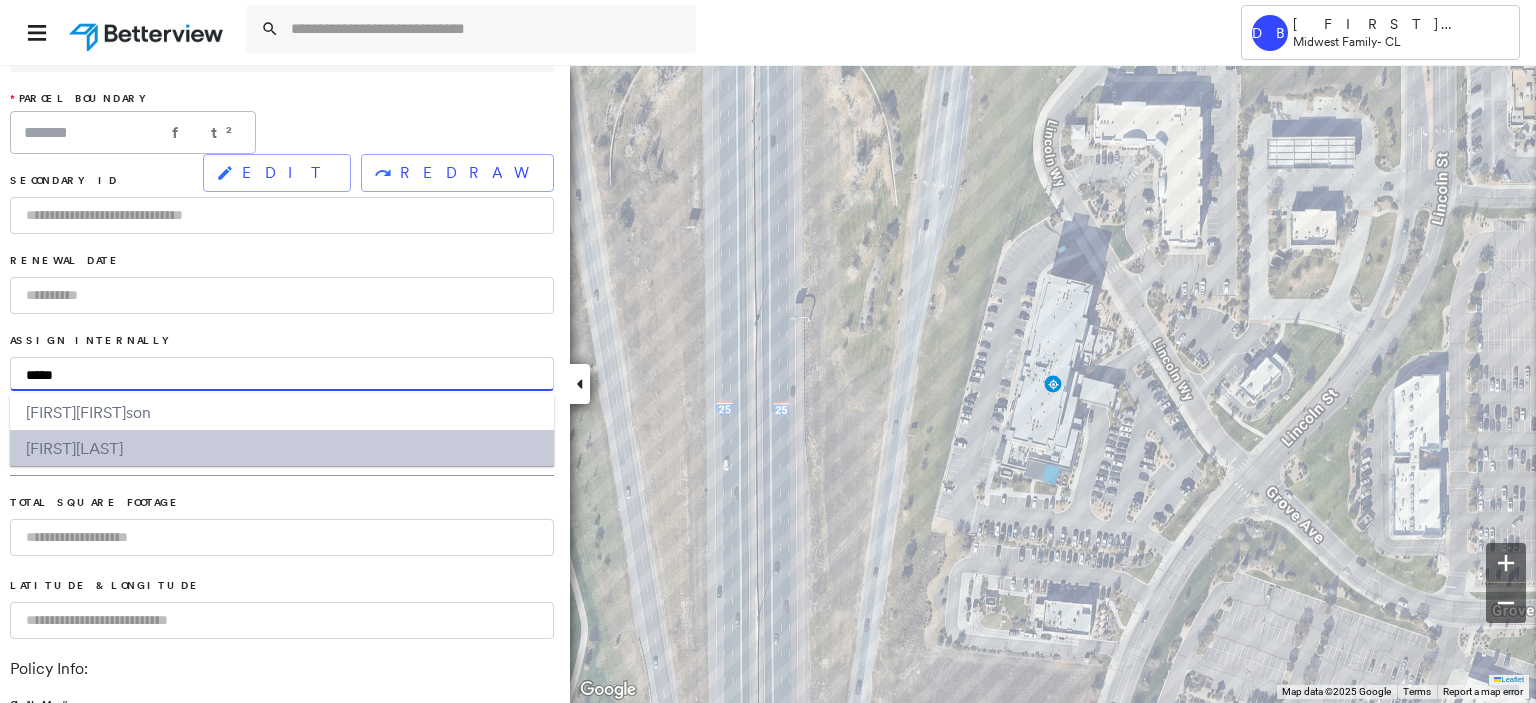 click on "[LAST]" at bounding box center (99, 448) 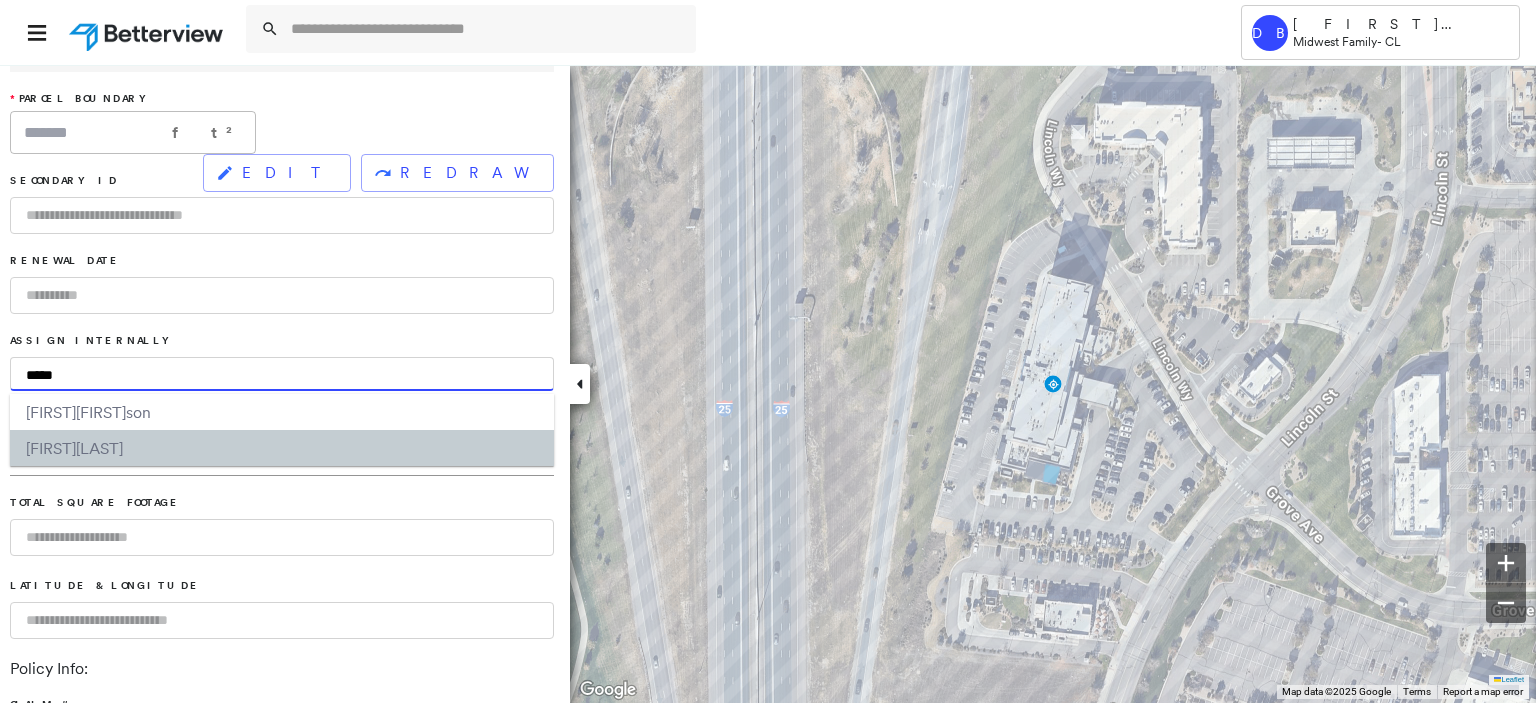 type 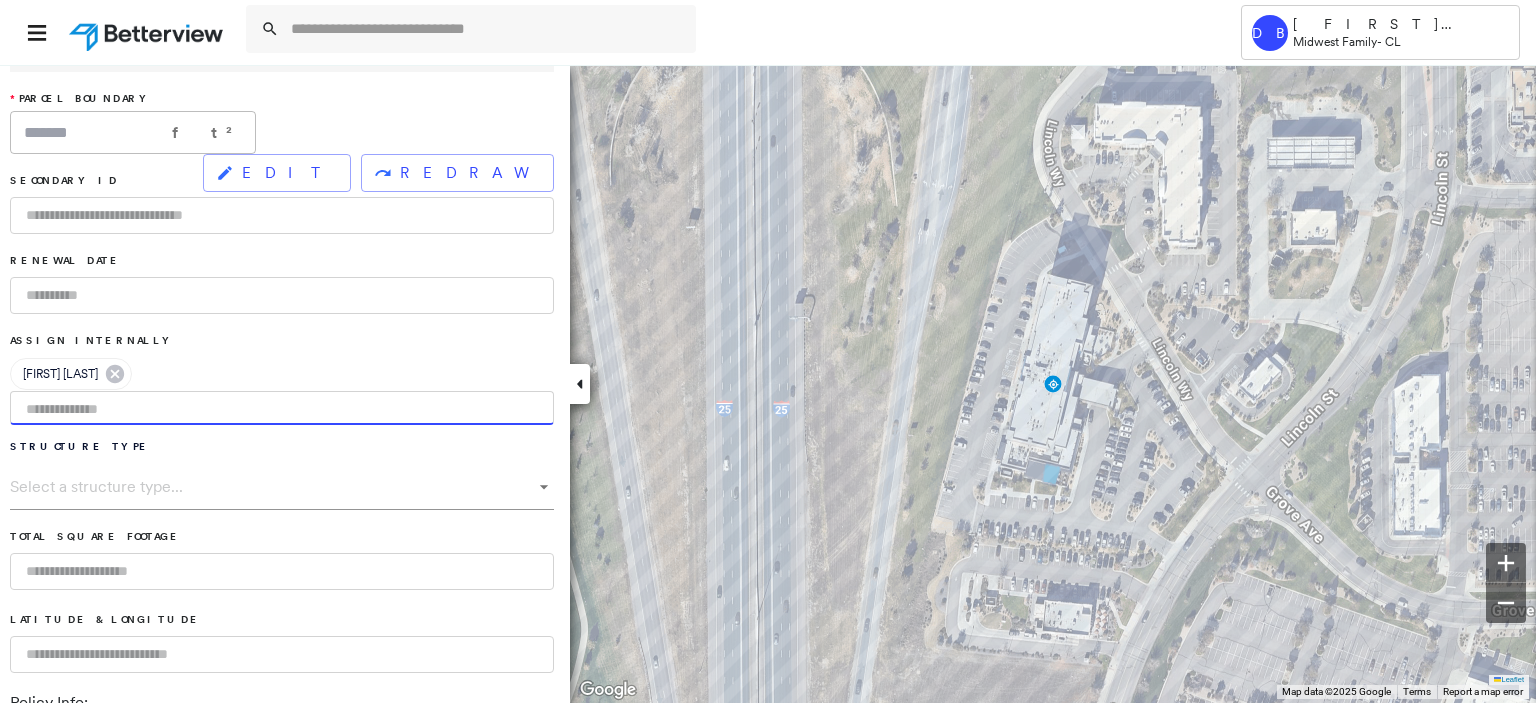 click on "**********" at bounding box center [768, 351] 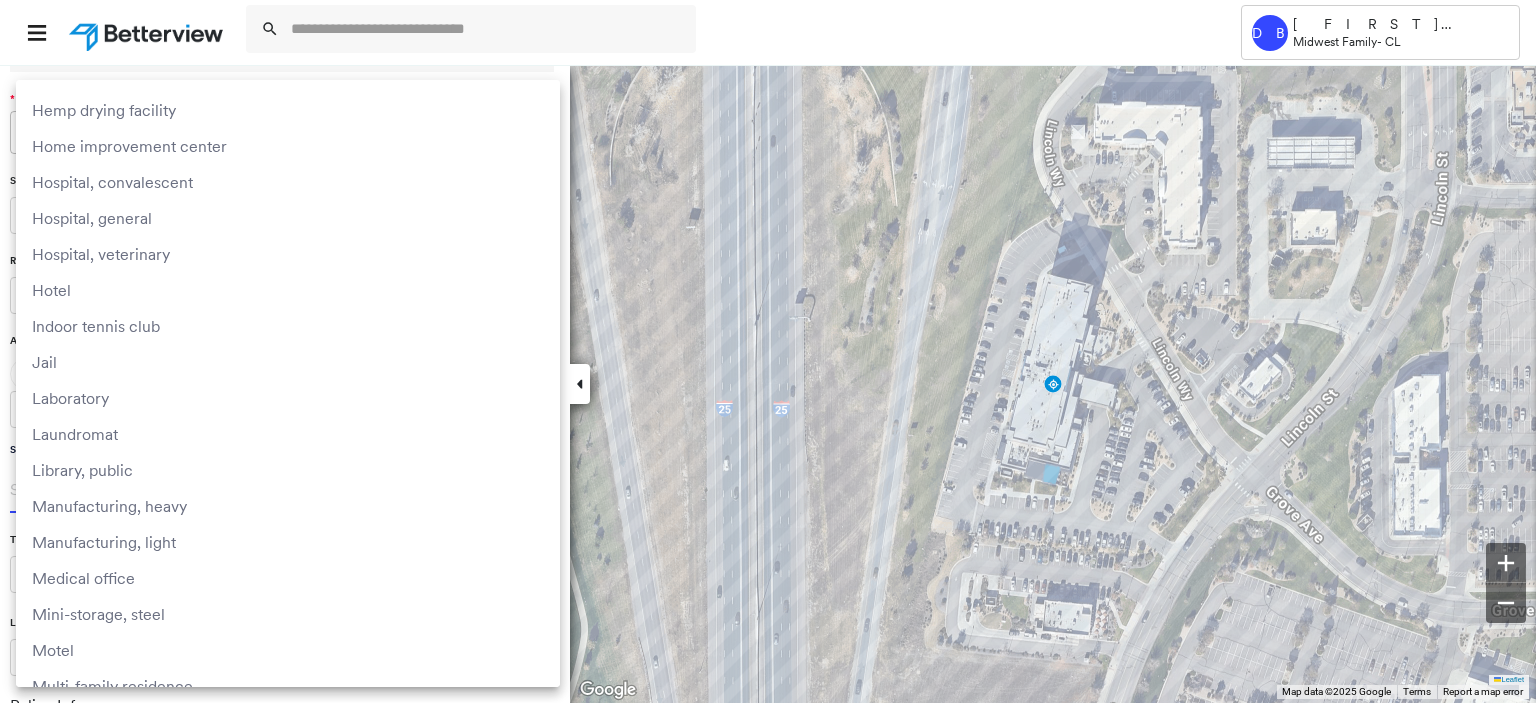 scroll, scrollTop: 1500, scrollLeft: 0, axis: vertical 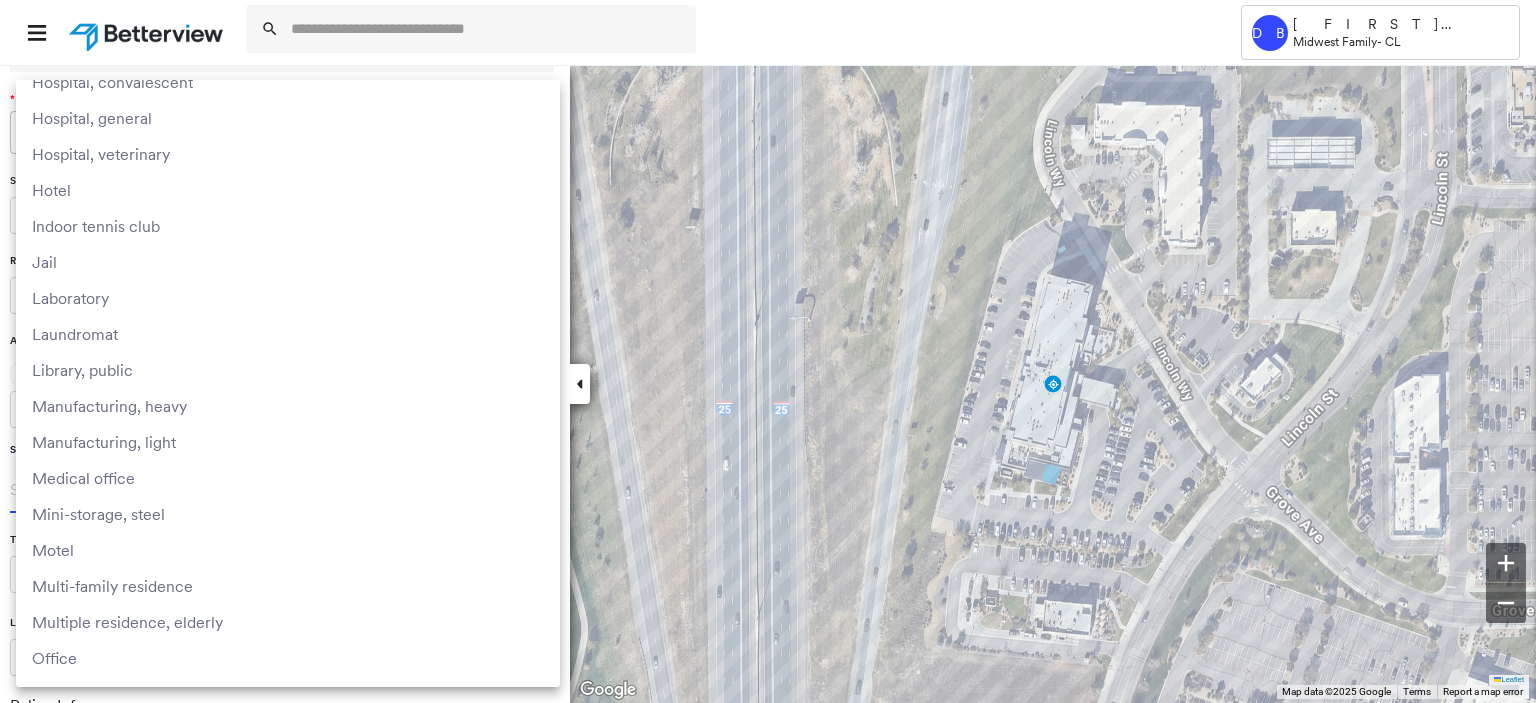 click on "Motel" at bounding box center [288, 550] 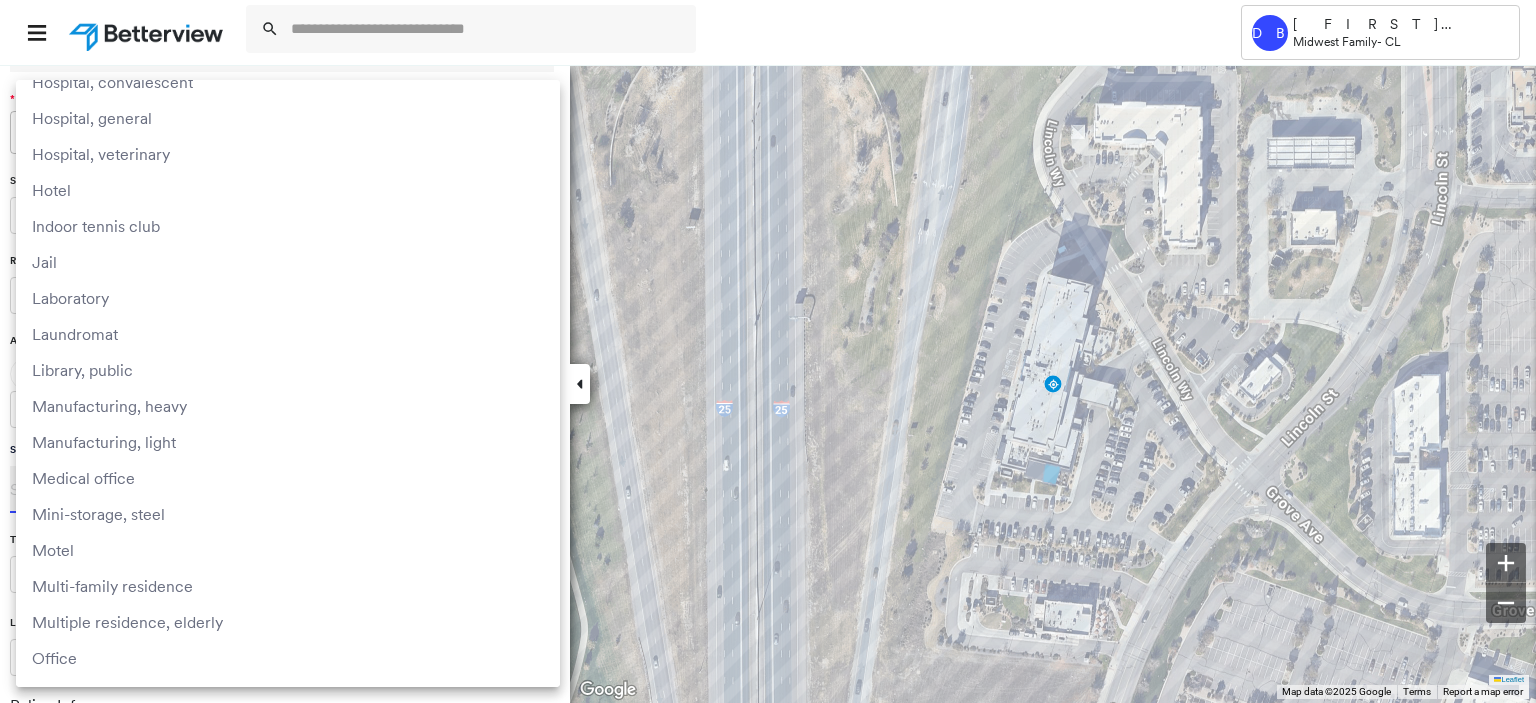 type on "*****" 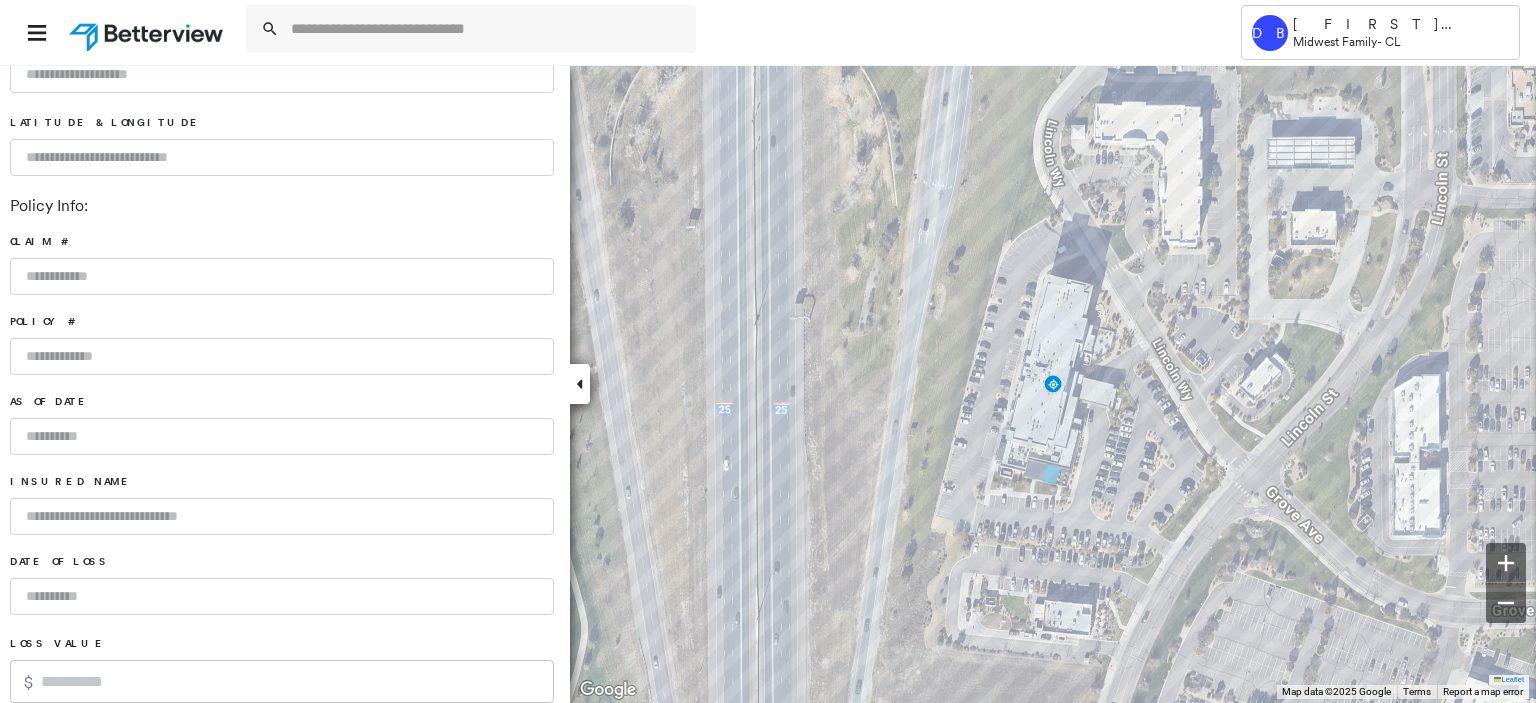 scroll, scrollTop: 1370, scrollLeft: 0, axis: vertical 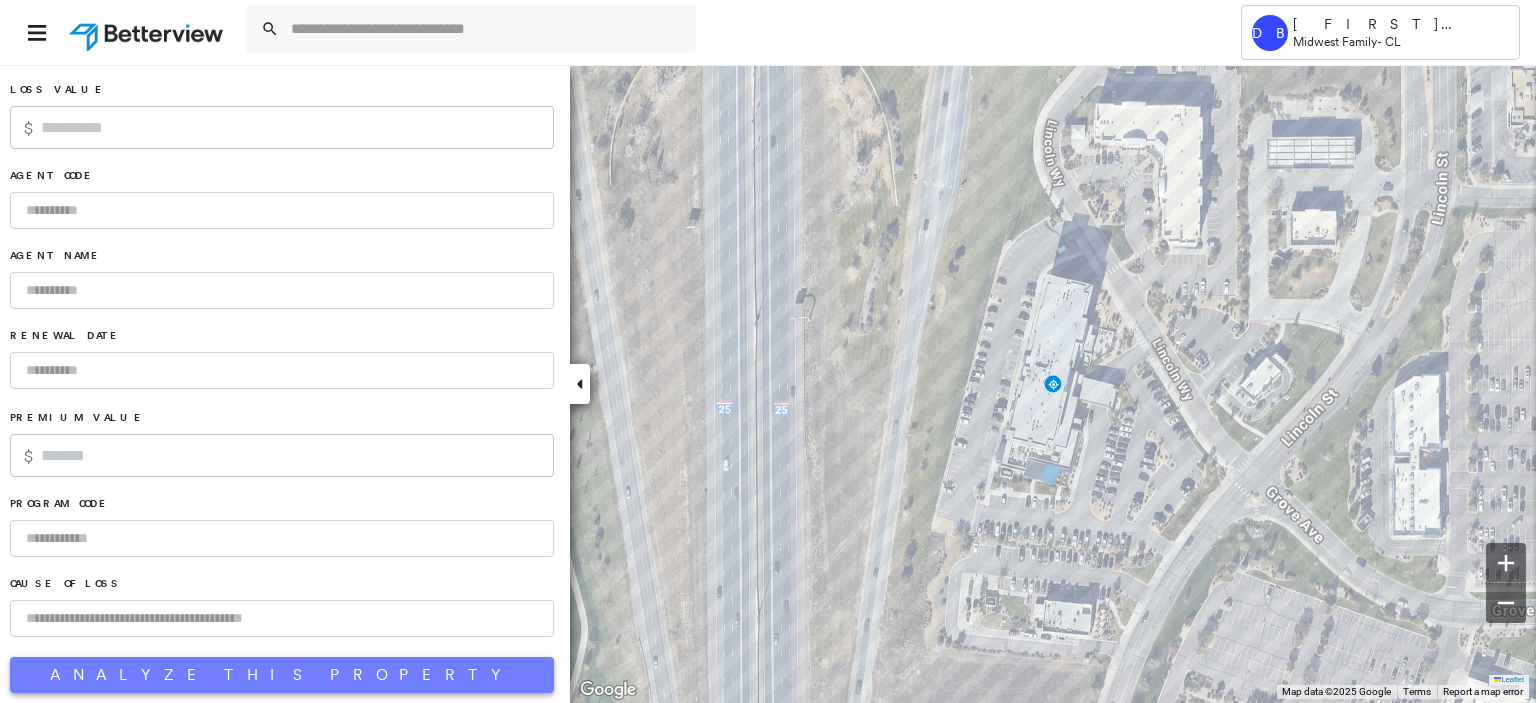 click on "Analyze This Property" at bounding box center [282, 675] 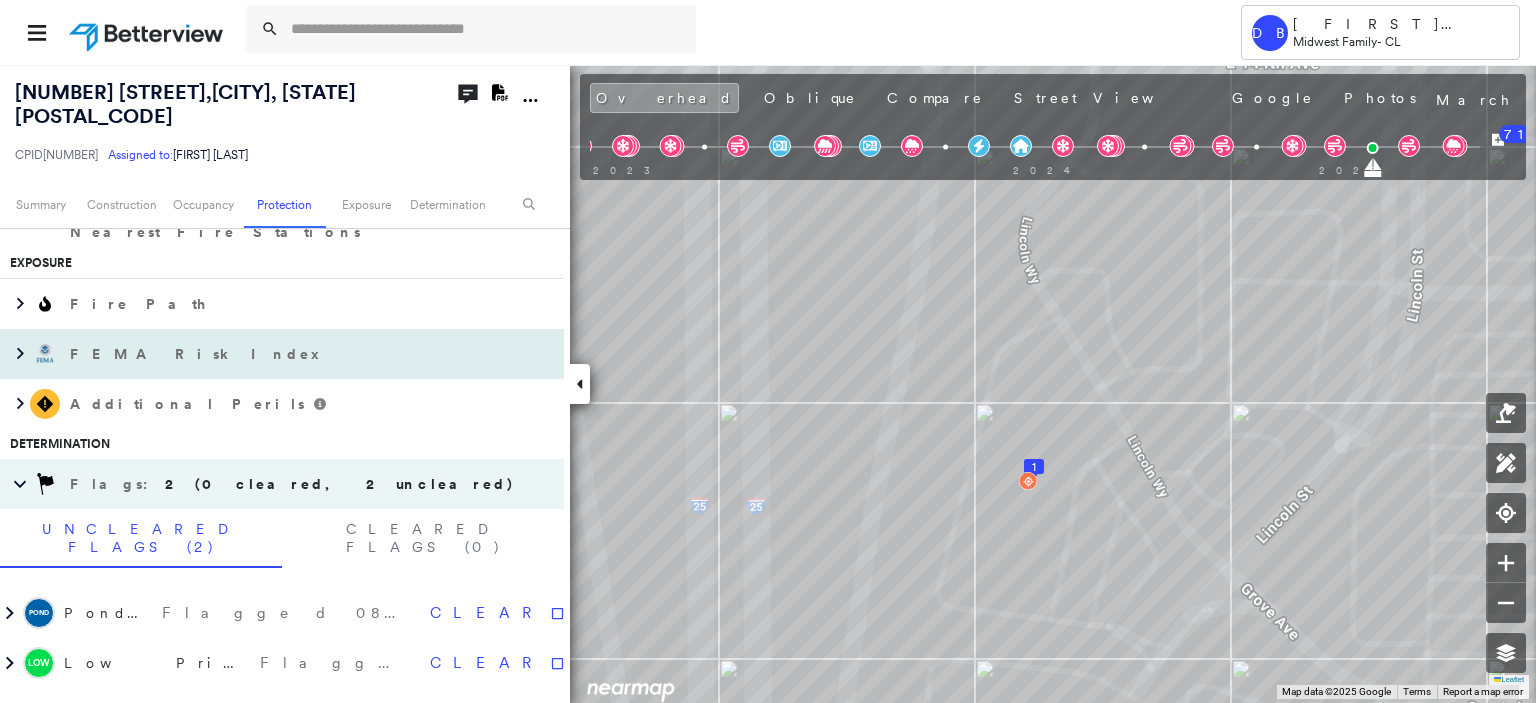 scroll, scrollTop: 1300, scrollLeft: 0, axis: vertical 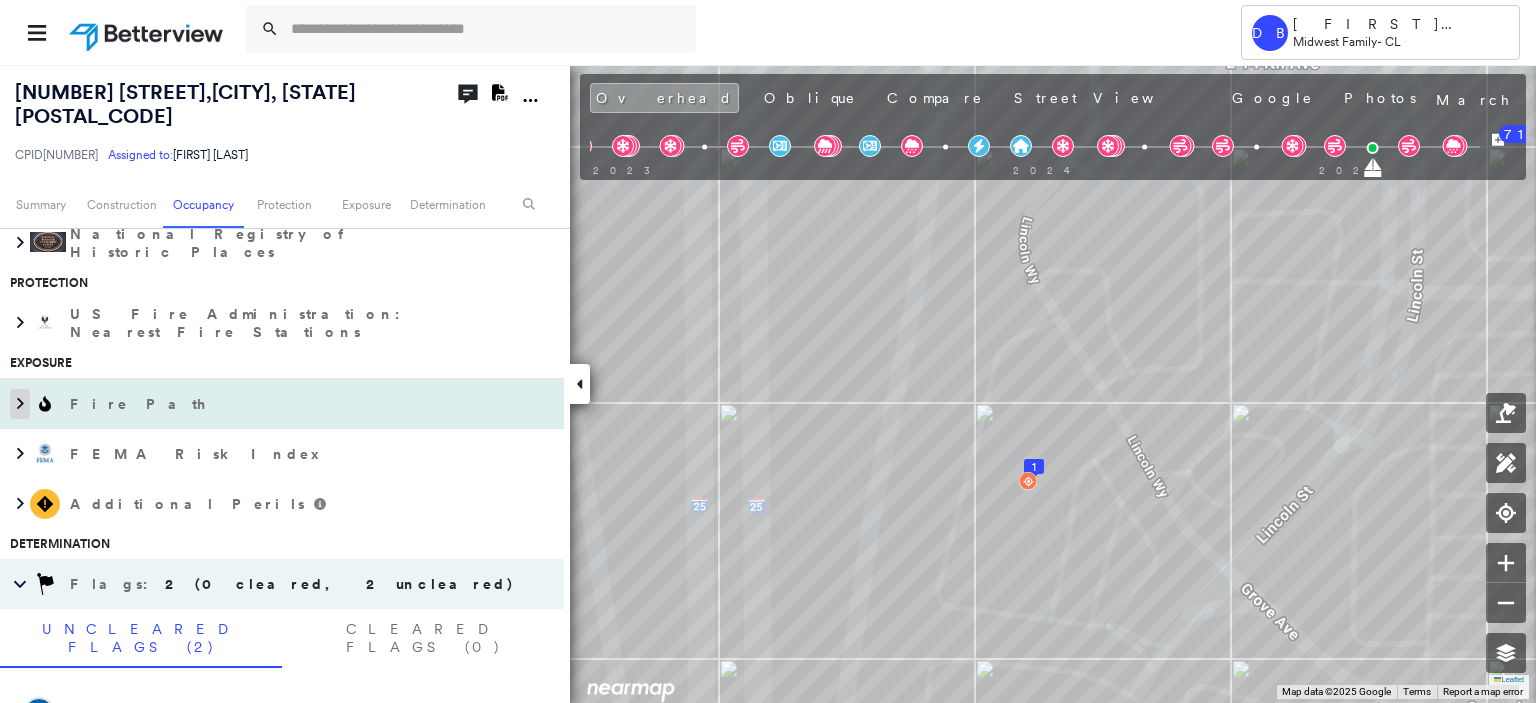 click 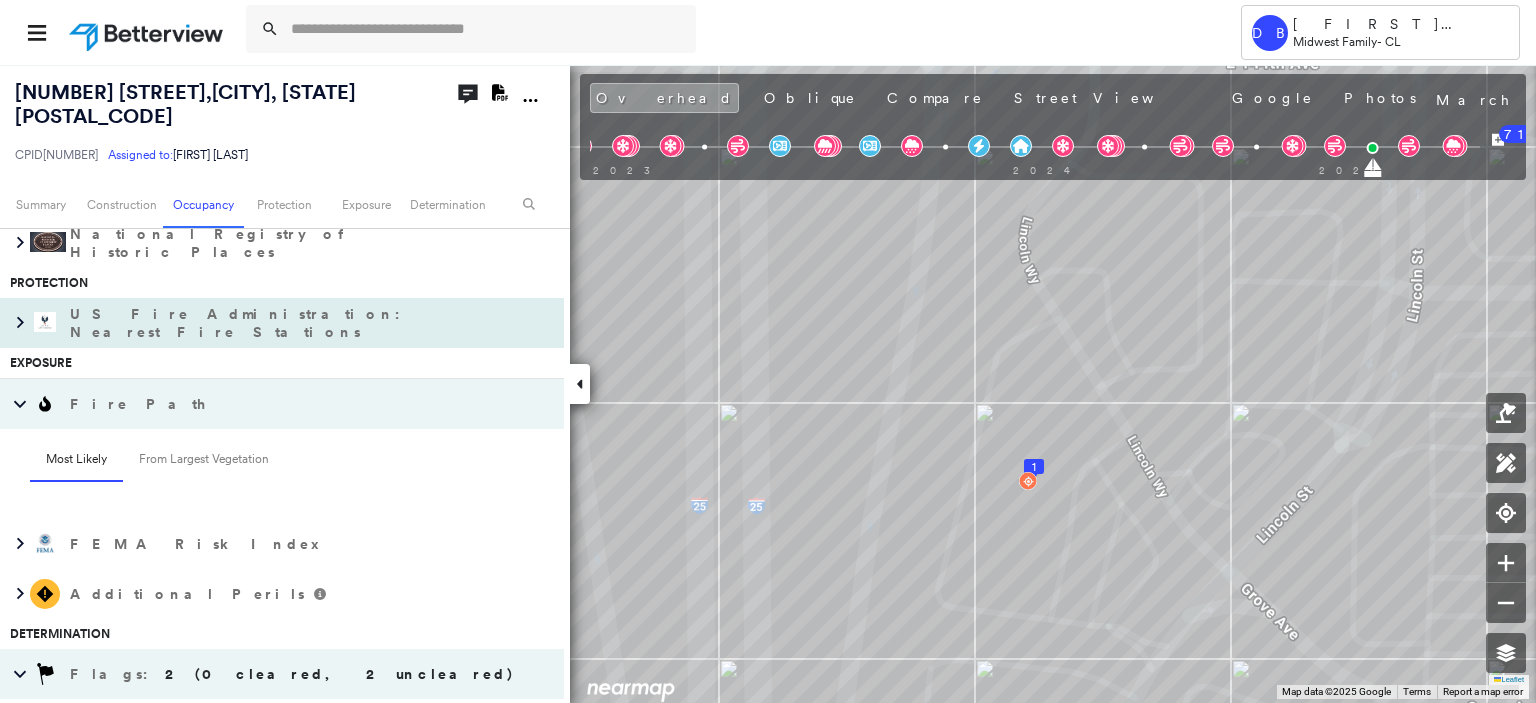 scroll, scrollTop: 1400, scrollLeft: 0, axis: vertical 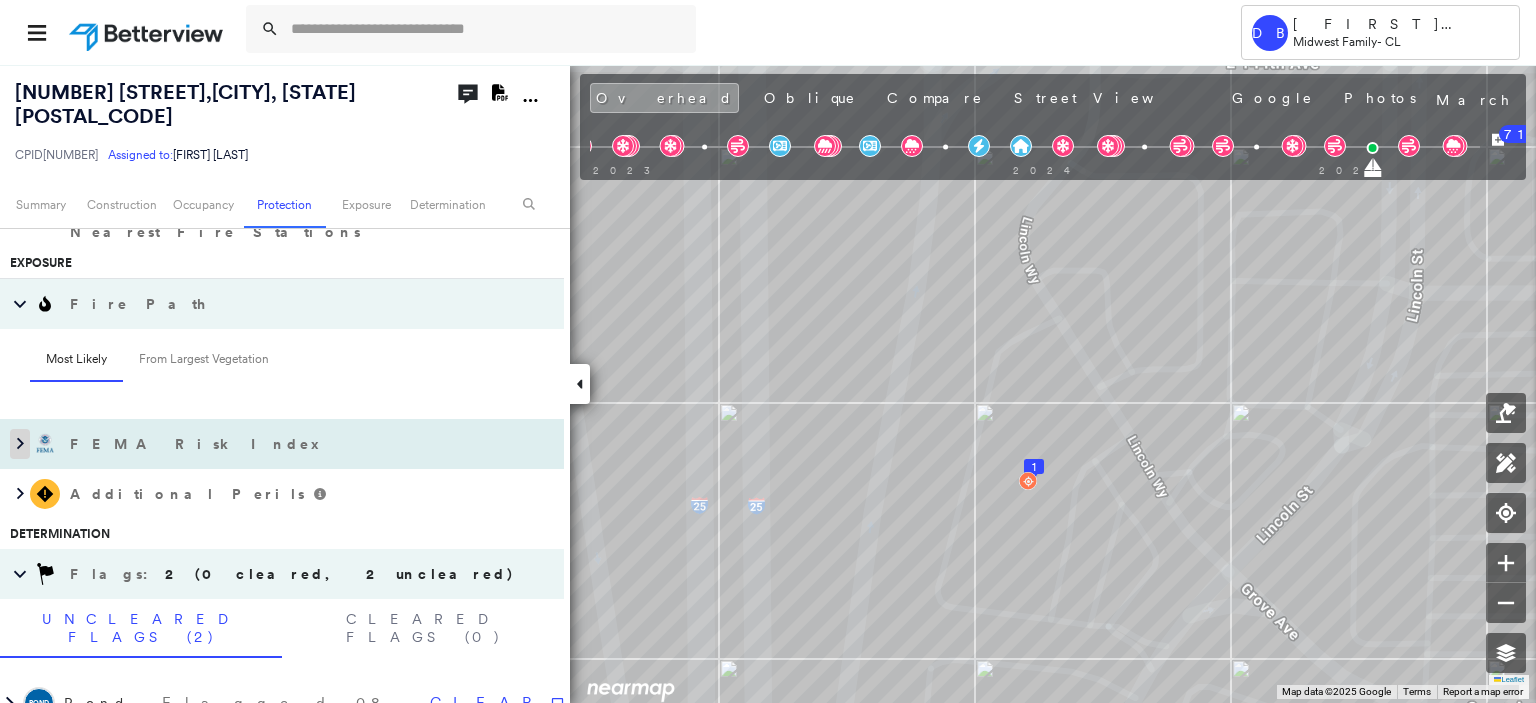 click at bounding box center (20, 444) 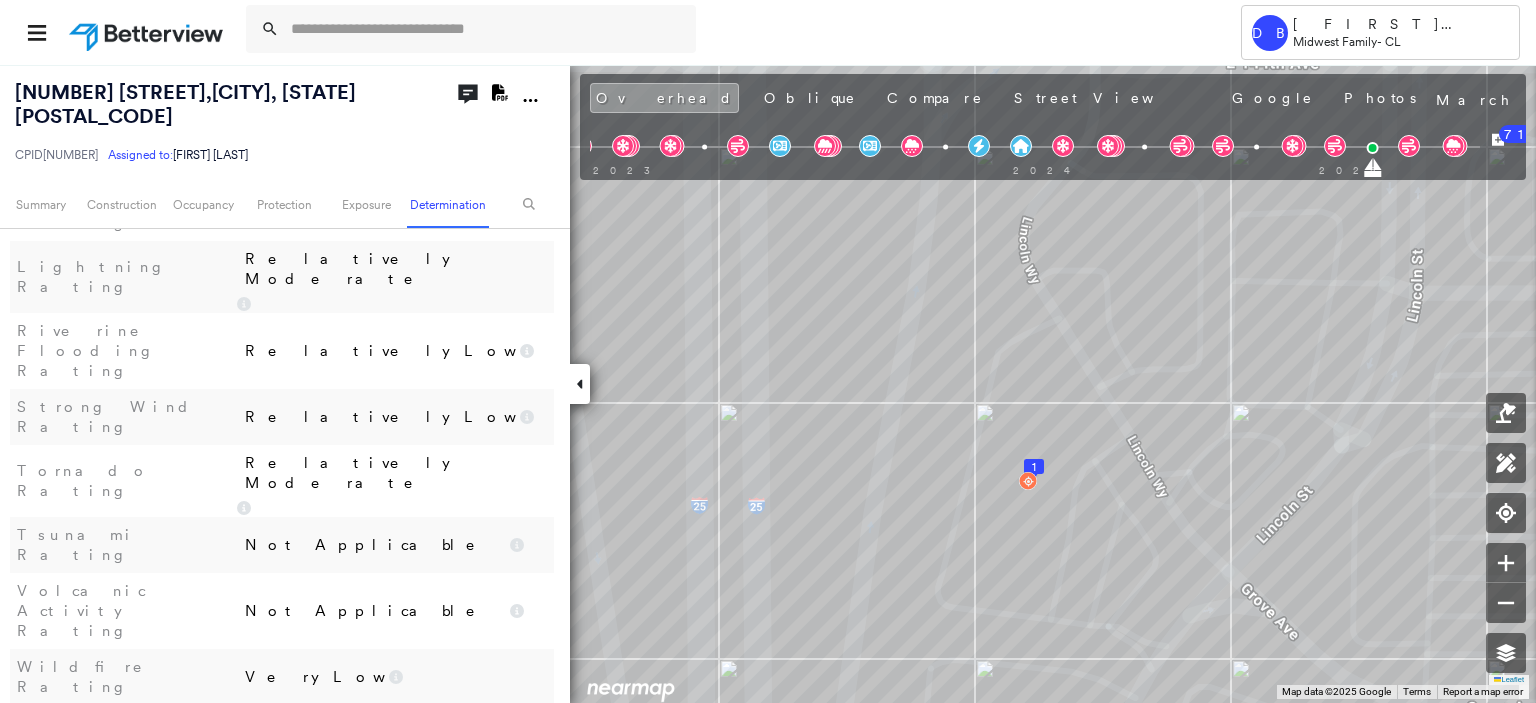scroll, scrollTop: 2664, scrollLeft: 0, axis: vertical 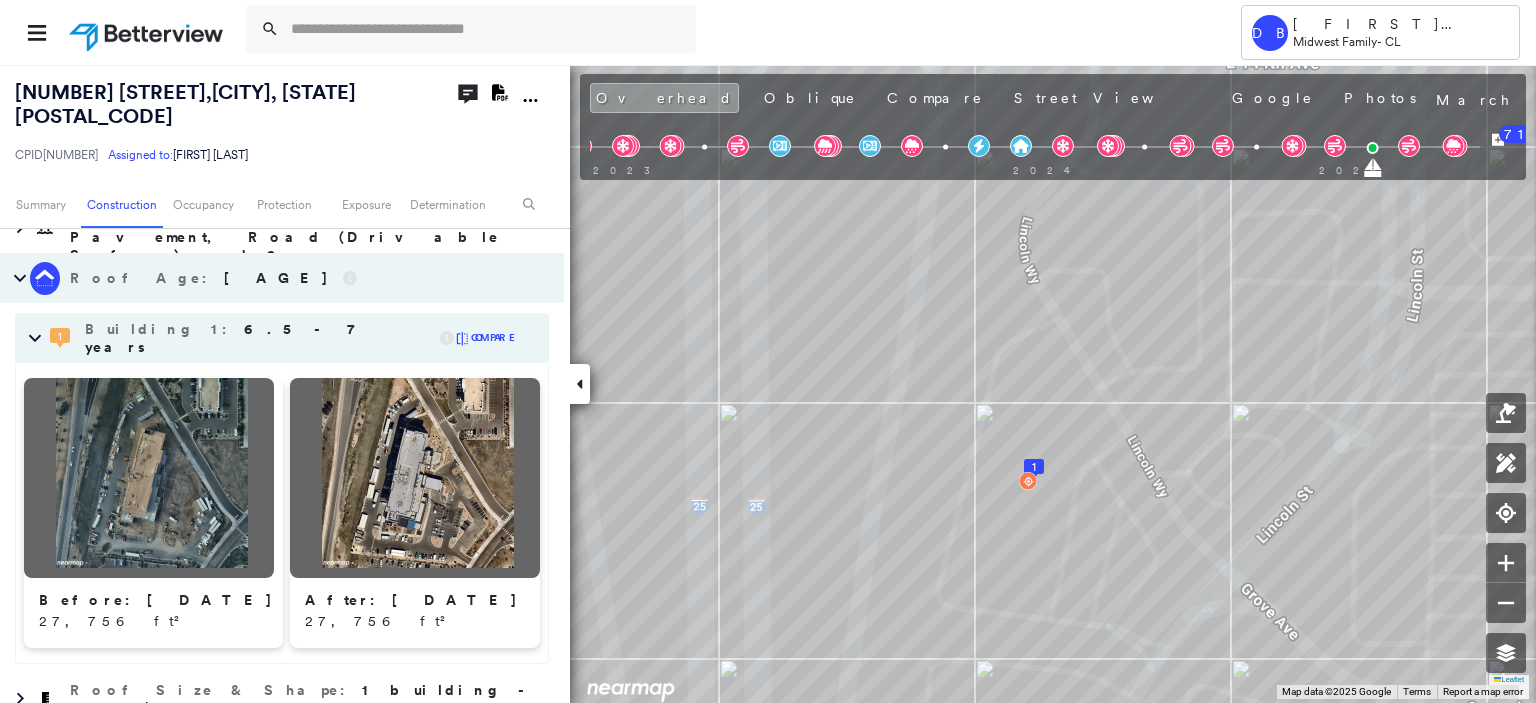 click on "Download PDF Report" 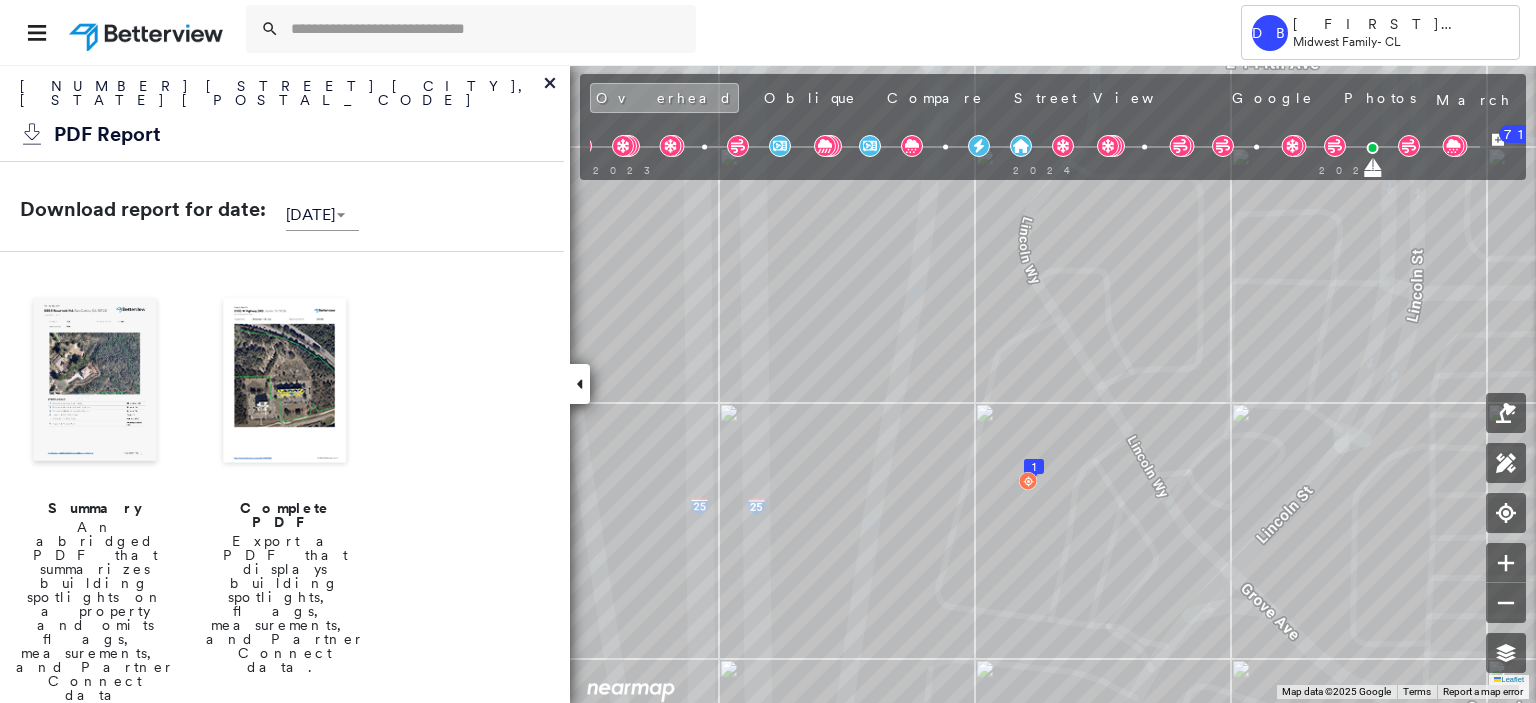 click at bounding box center [285, 382] 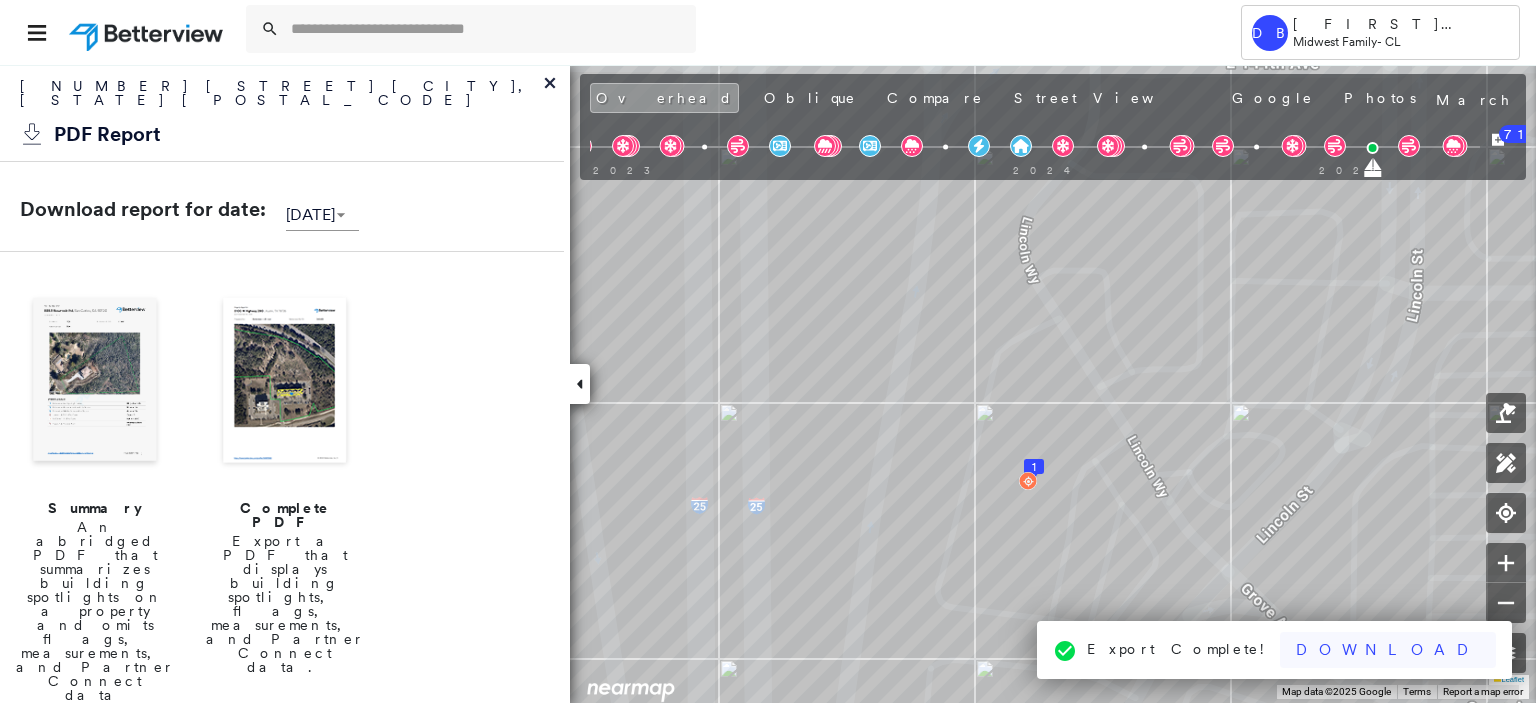 click on "Download" at bounding box center [1388, 650] 